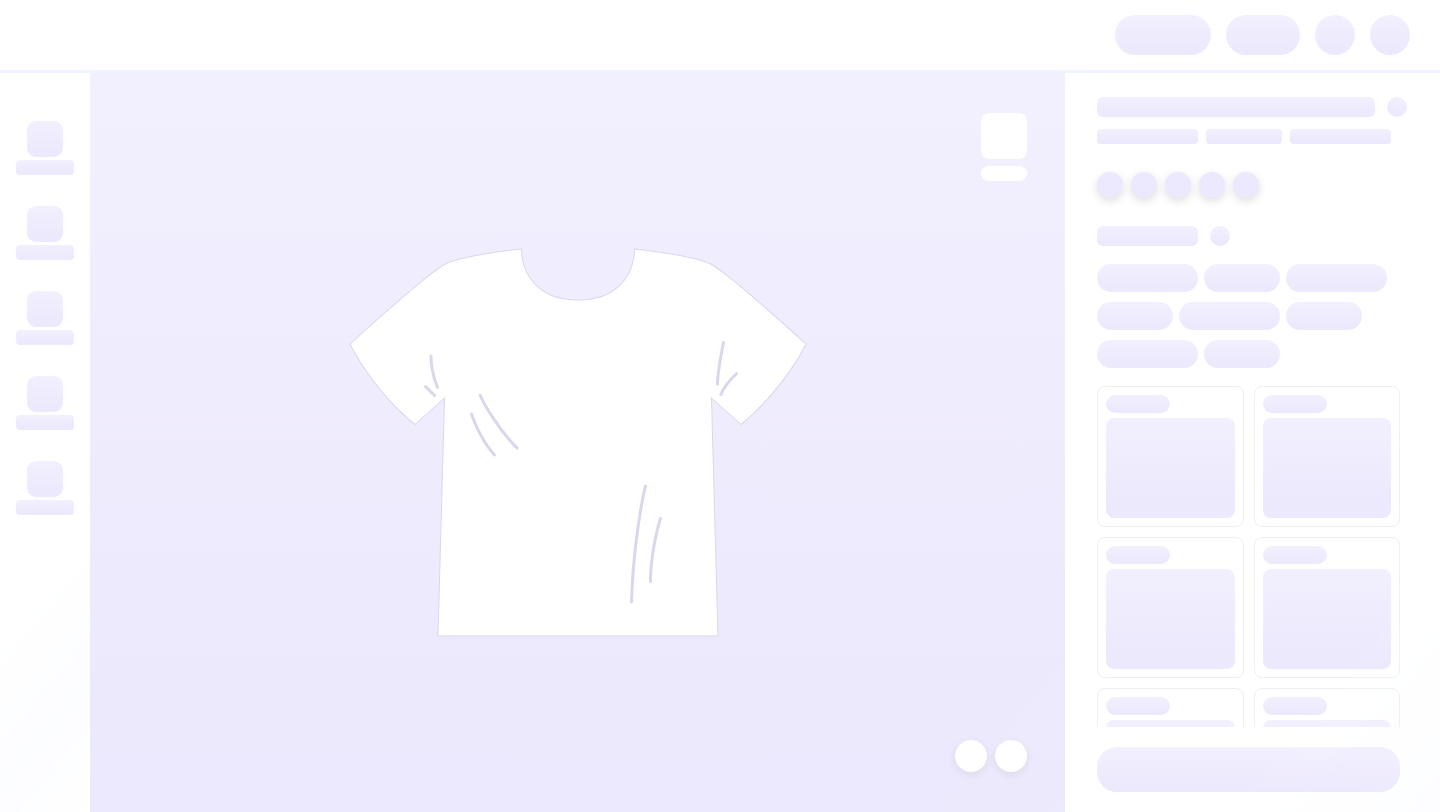 scroll, scrollTop: 0, scrollLeft: 0, axis: both 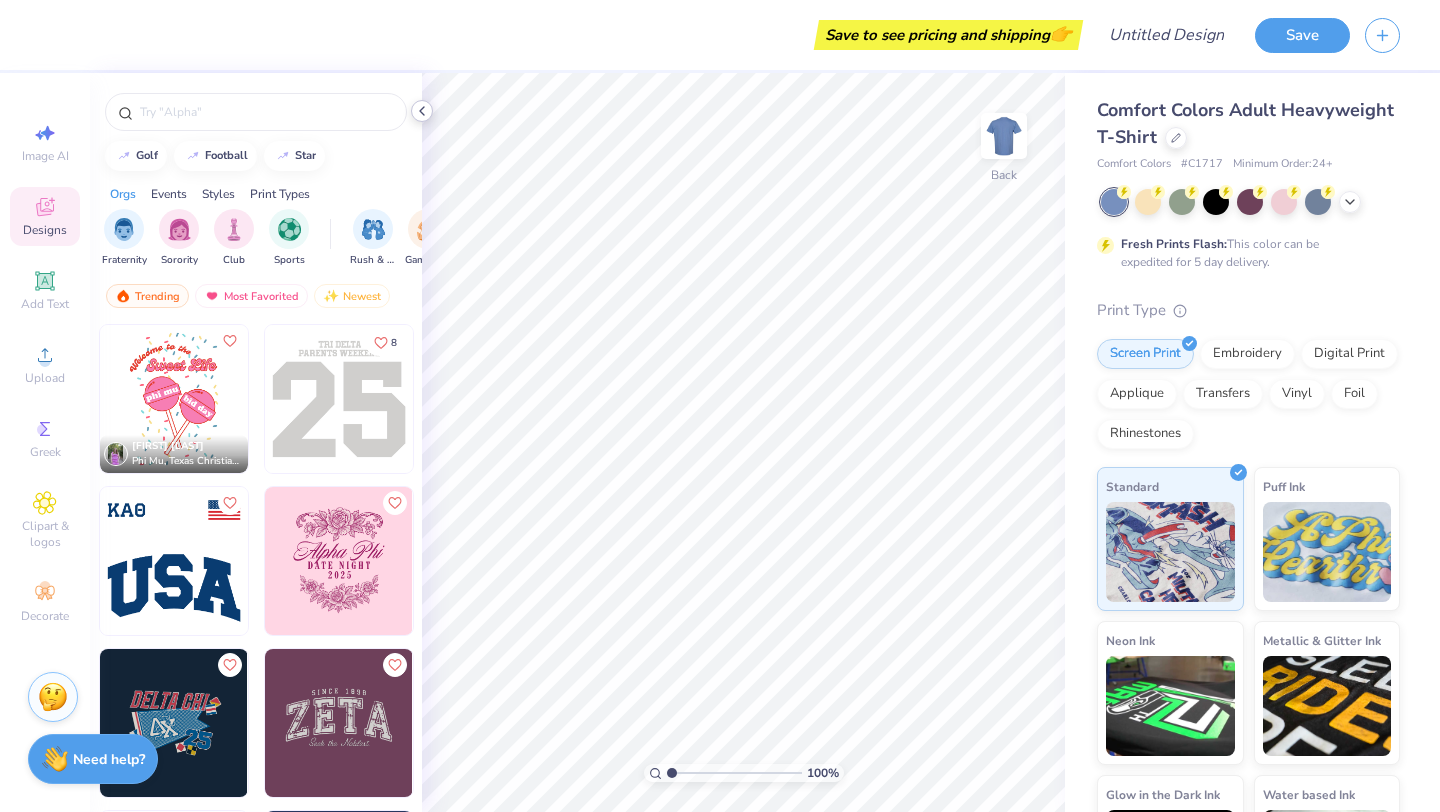 click 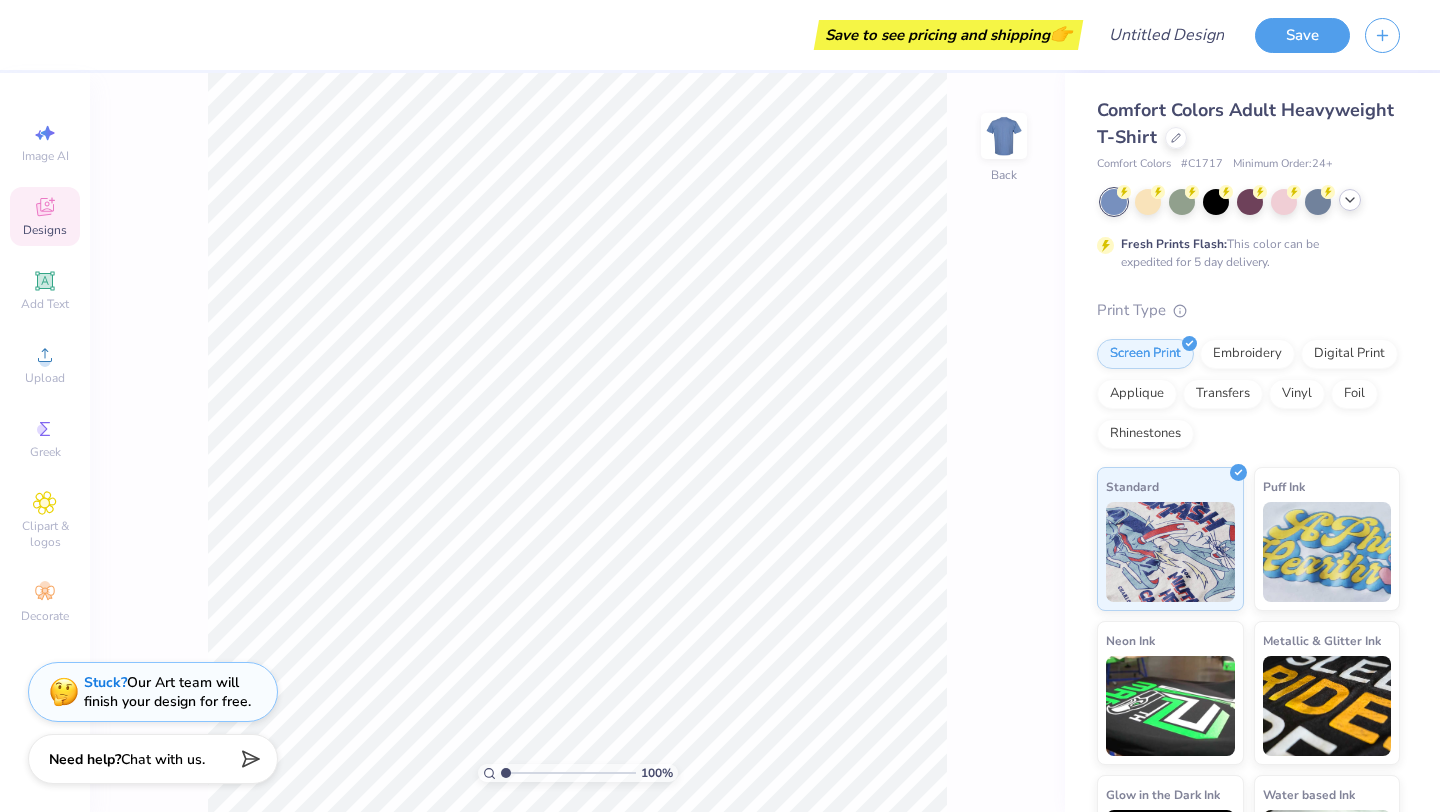 click 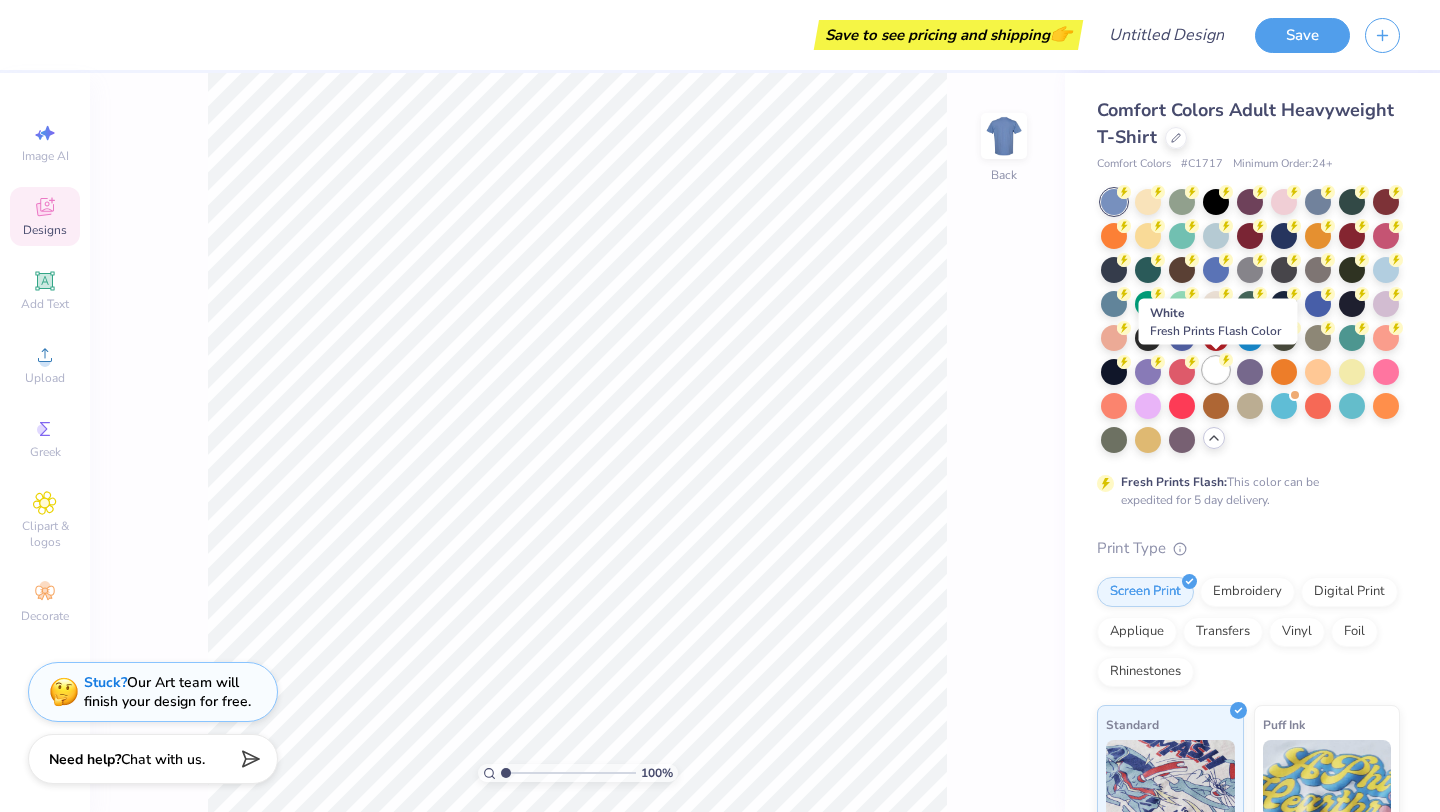 click at bounding box center (1216, 370) 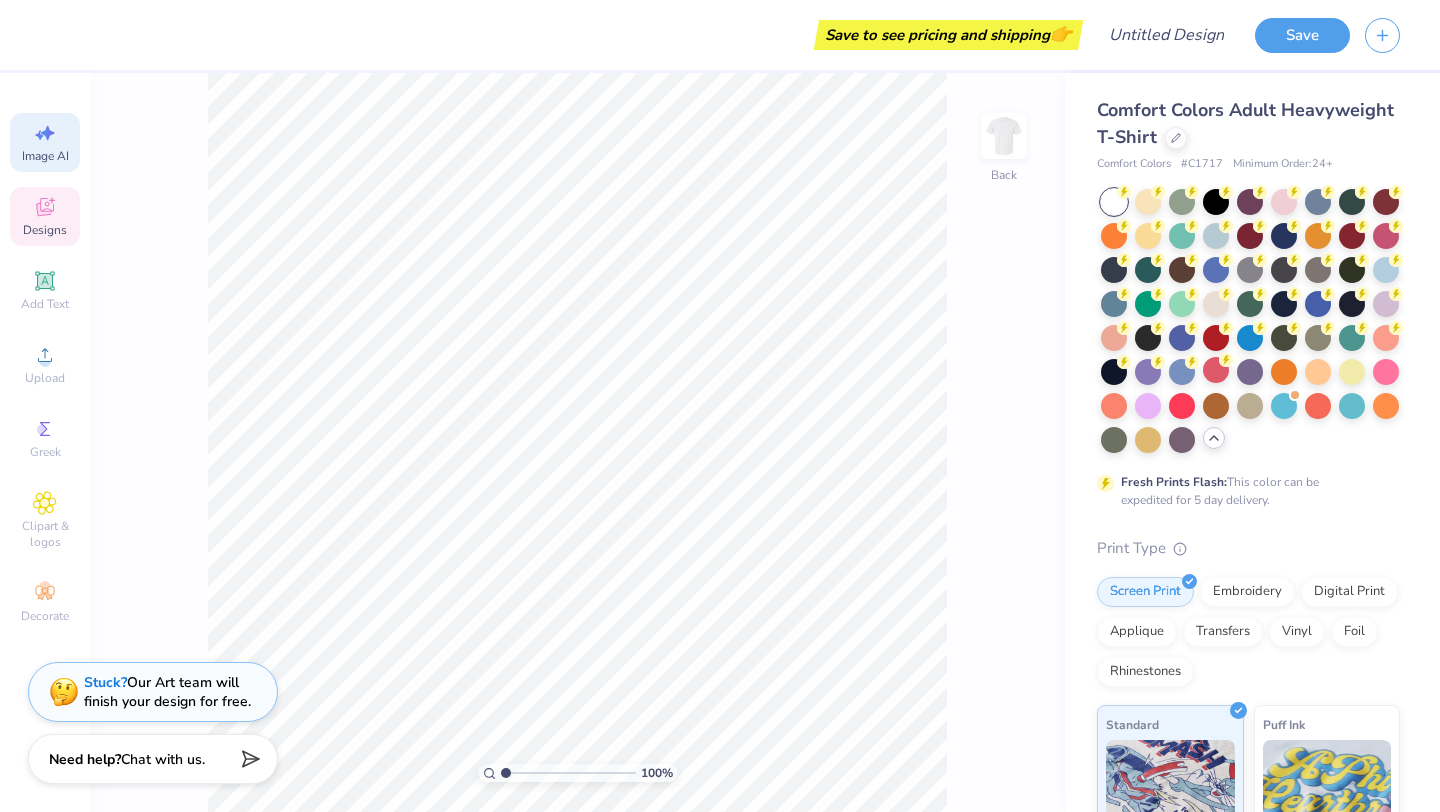 click on "Image AI" at bounding box center (45, 142) 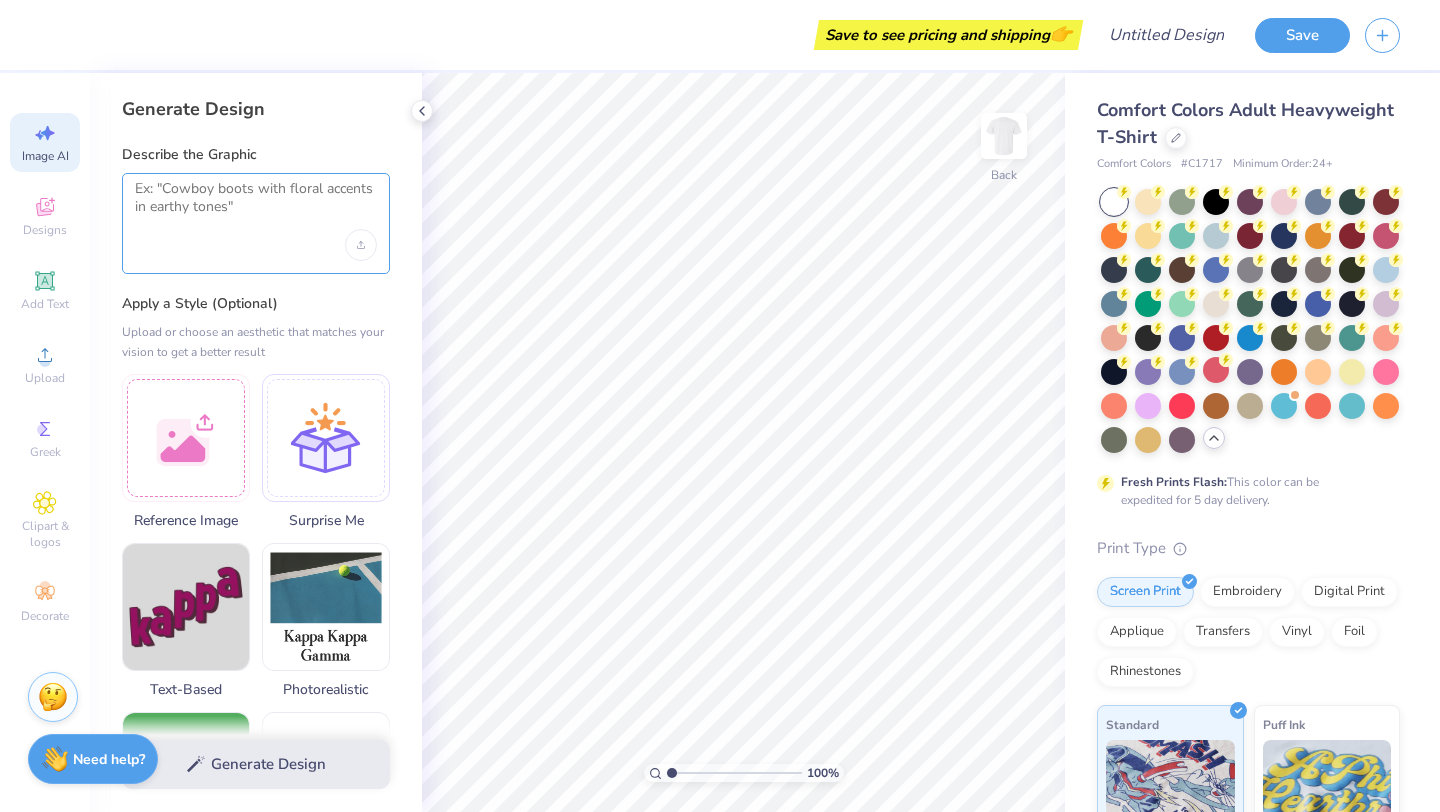 click at bounding box center [256, 205] 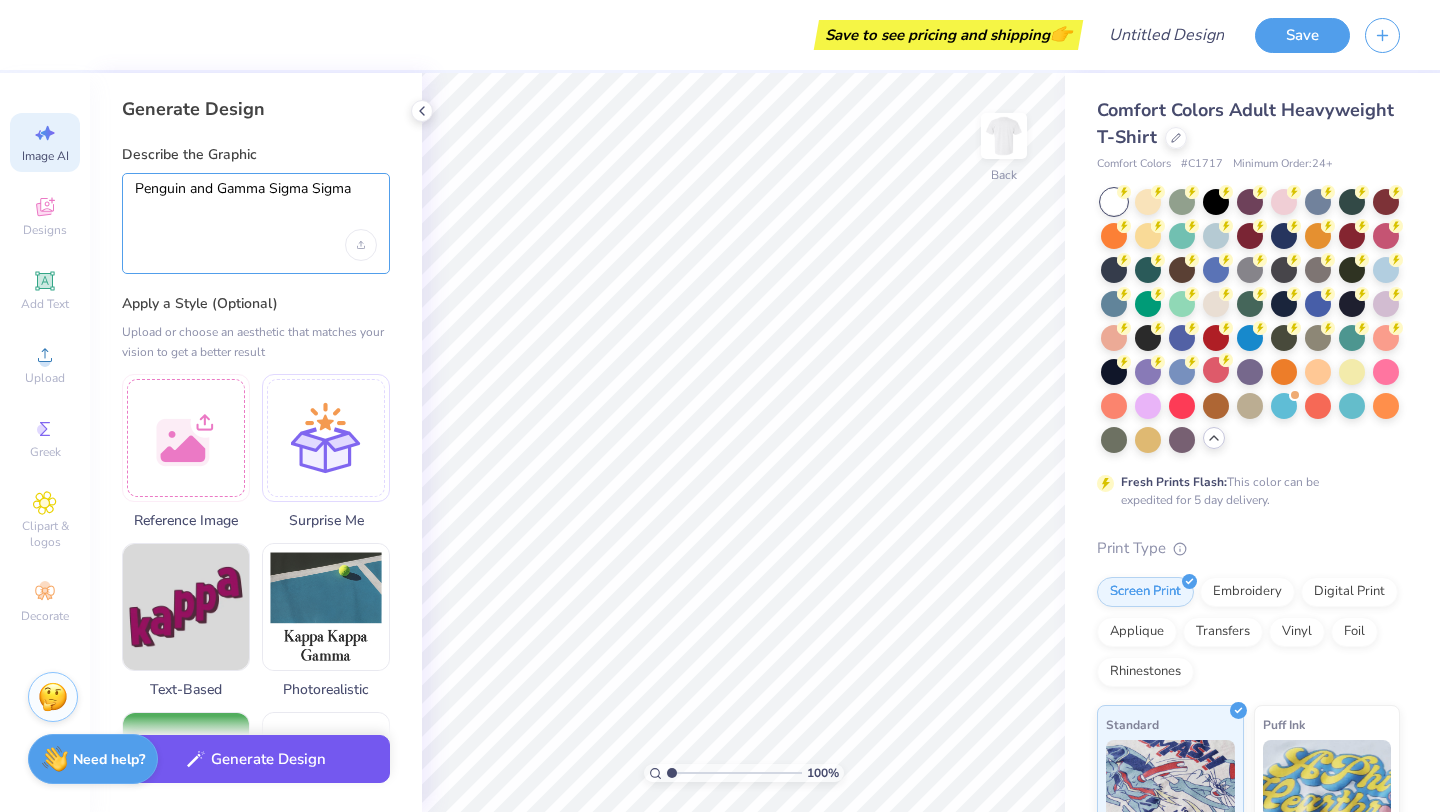 type on "Penguin and Gamma Sigma Sigma" 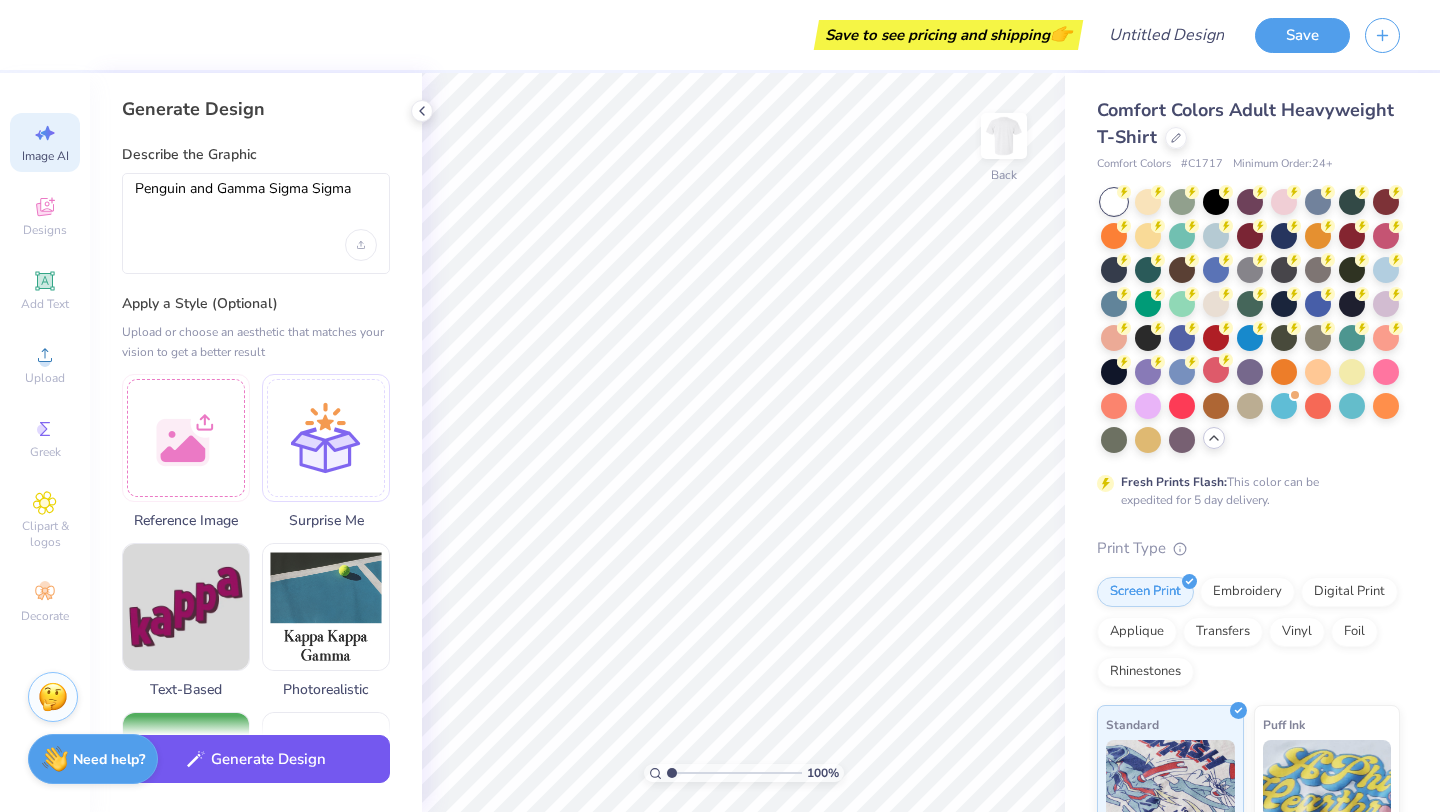 click on "Generate Design" at bounding box center (256, 759) 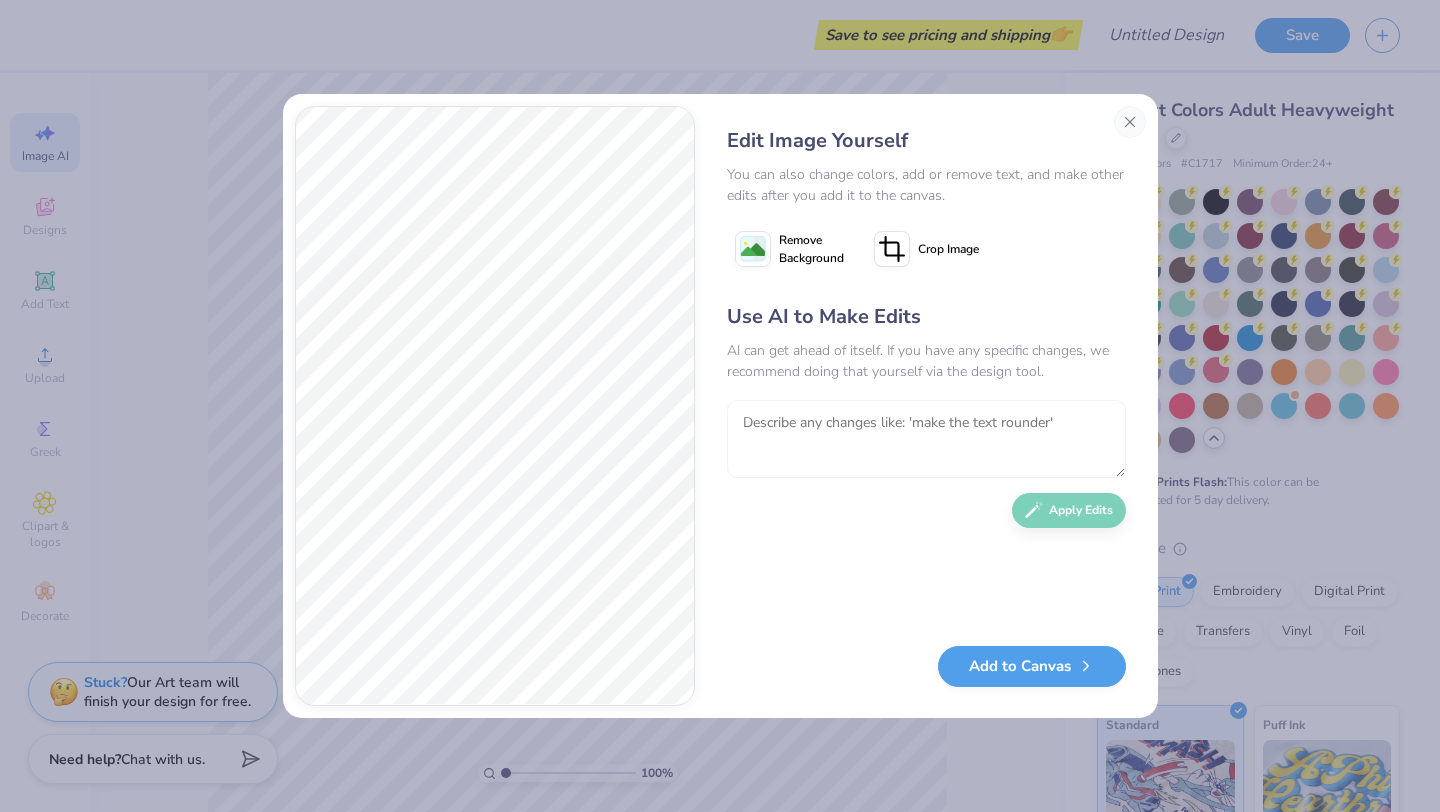 click at bounding box center [926, 439] 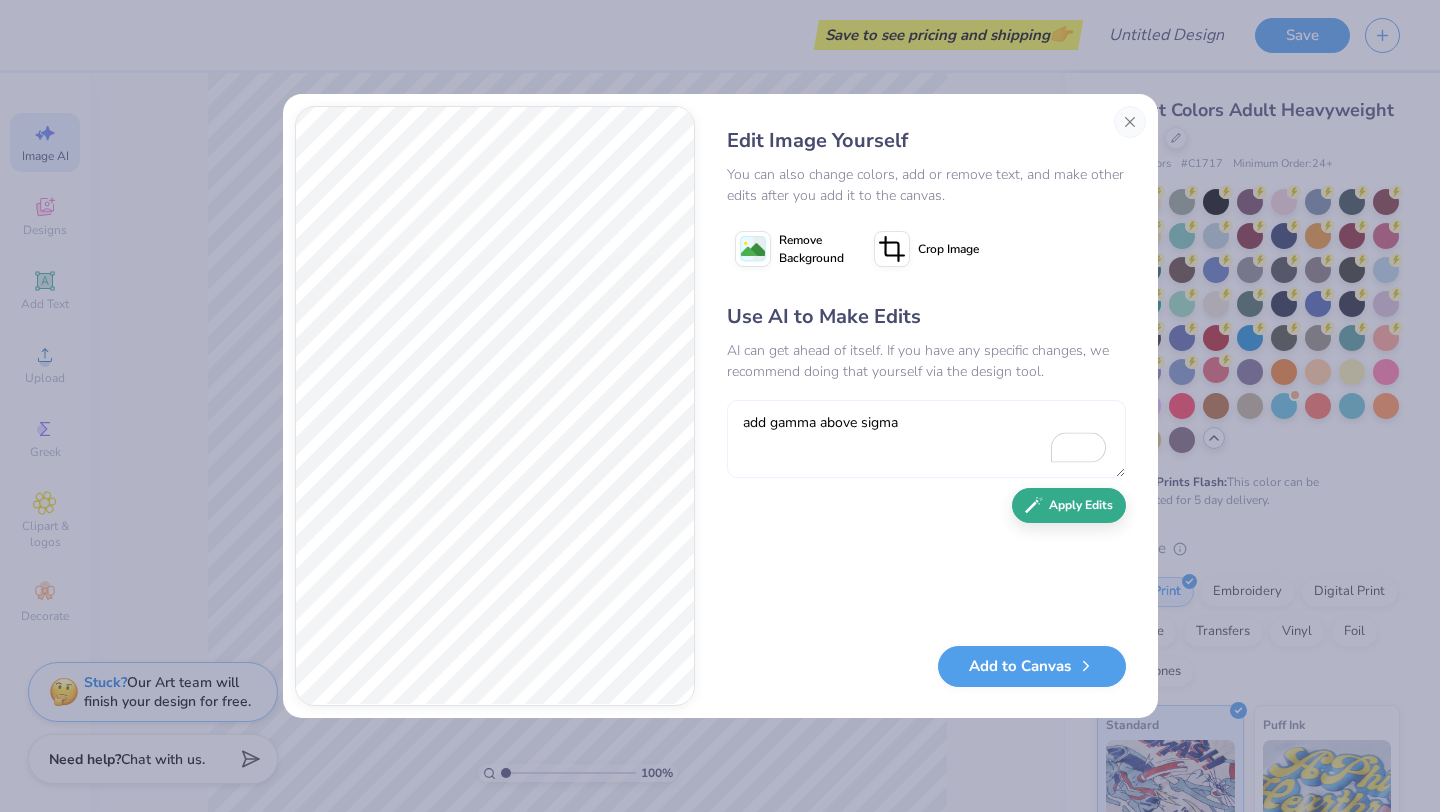 type on "add gamma above sigma" 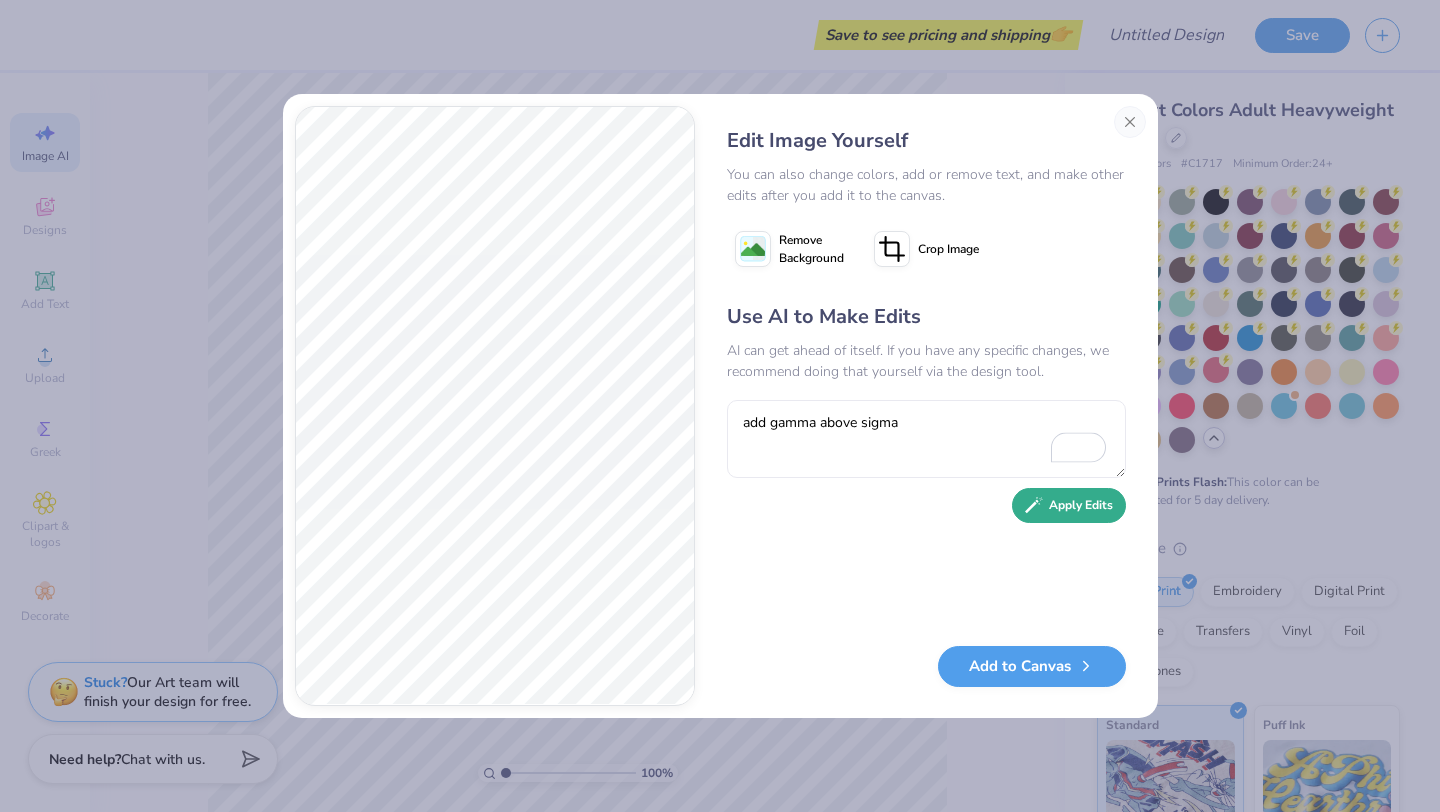 click on "Apply Edits" at bounding box center [1069, 505] 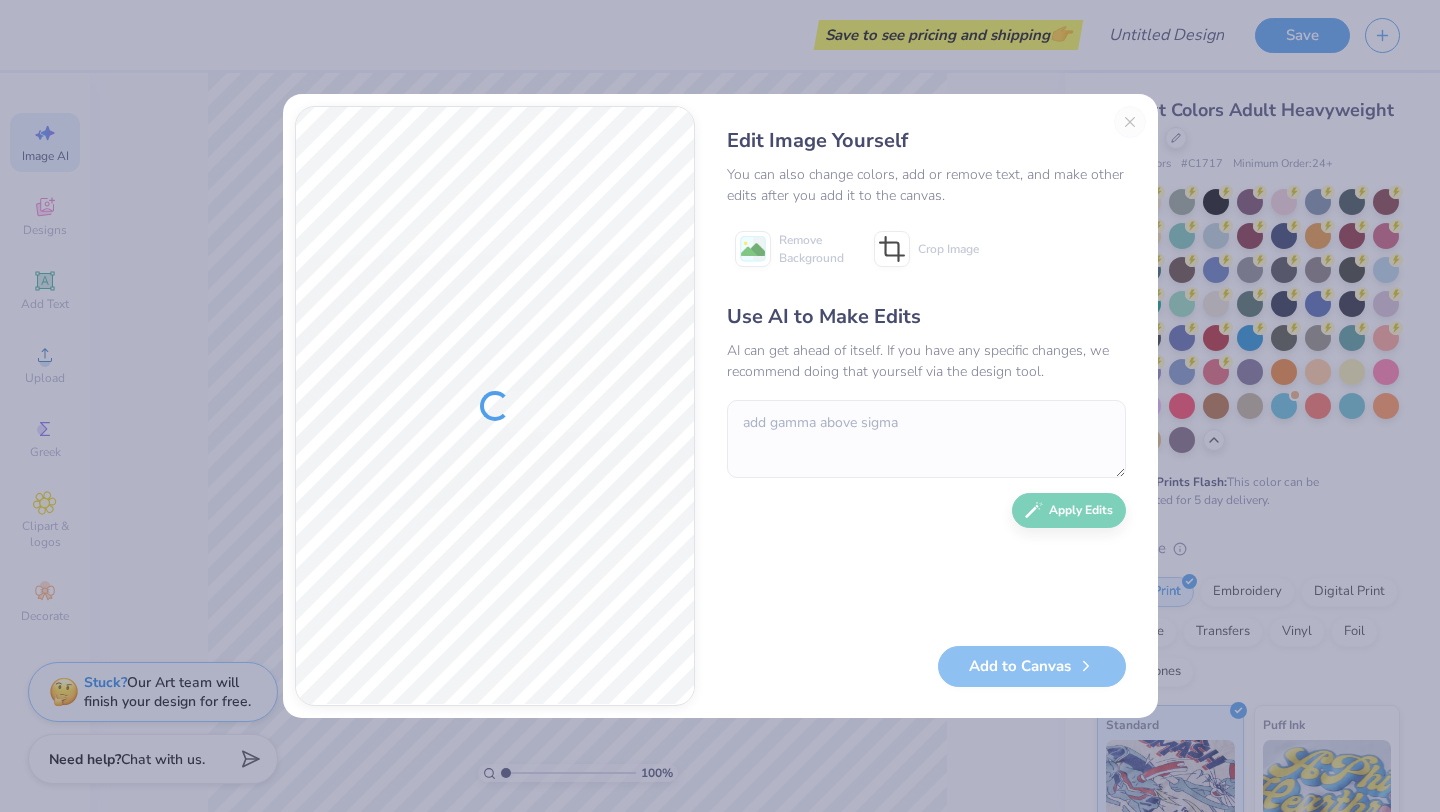 scroll, scrollTop: 0, scrollLeft: 0, axis: both 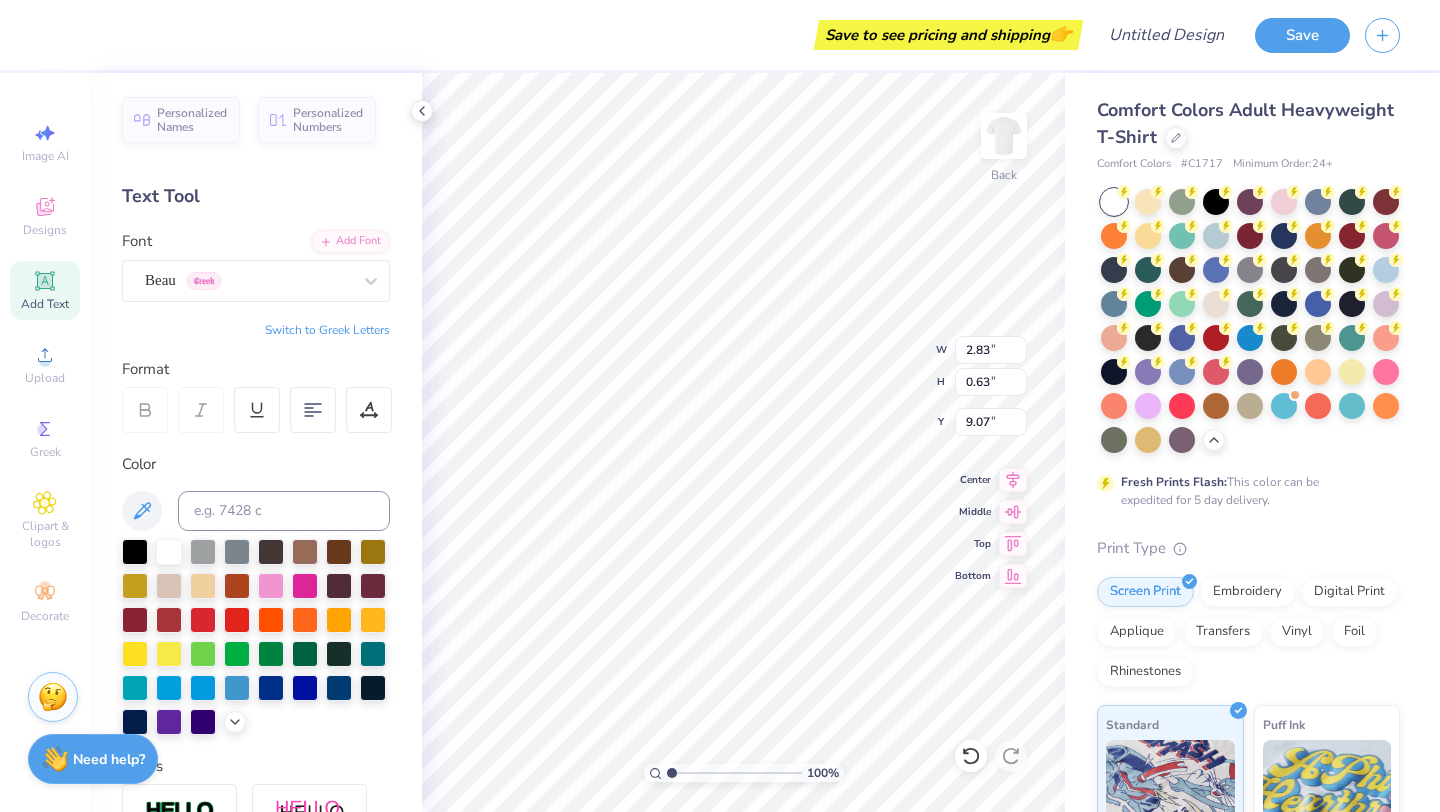 type on "9.07" 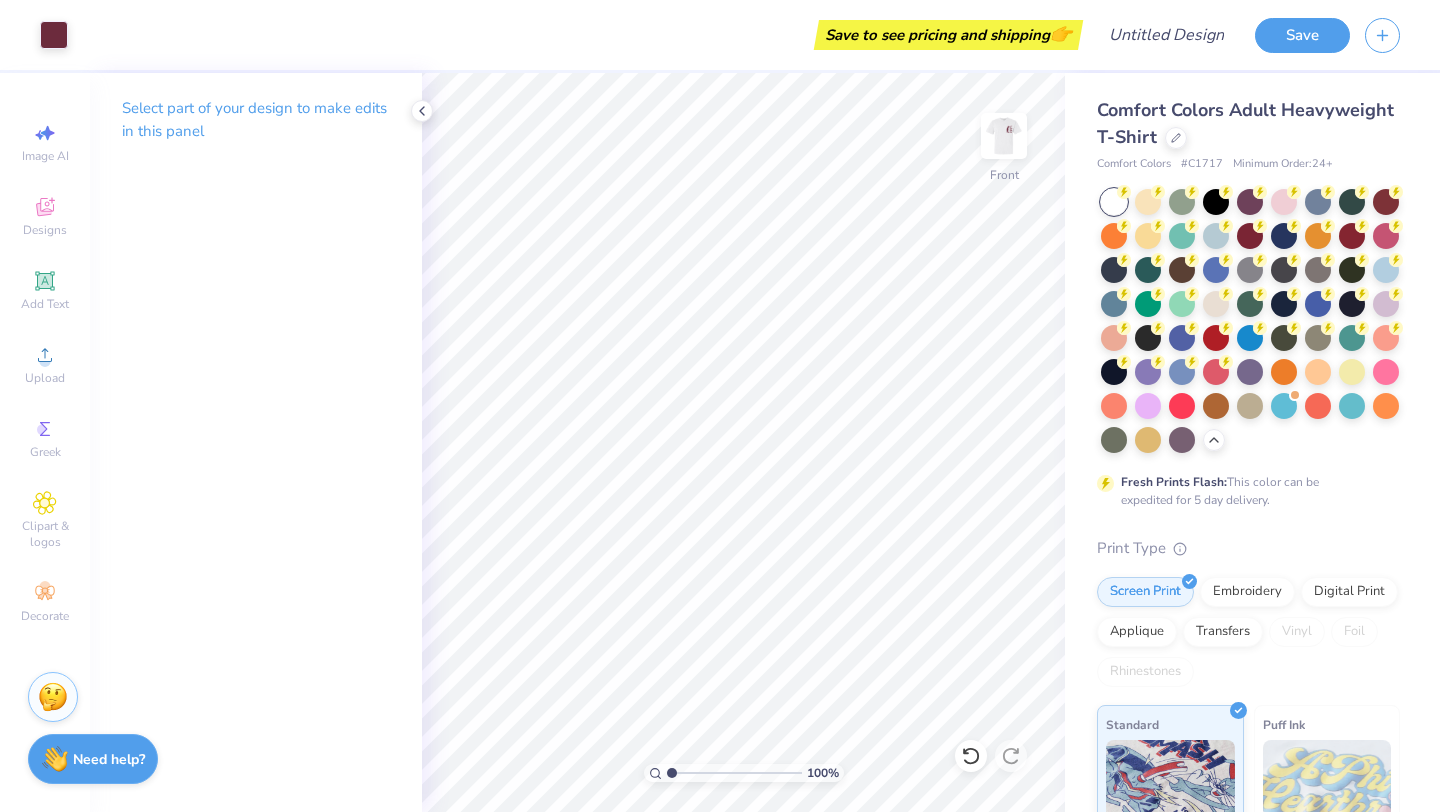 scroll, scrollTop: 0, scrollLeft: 0, axis: both 